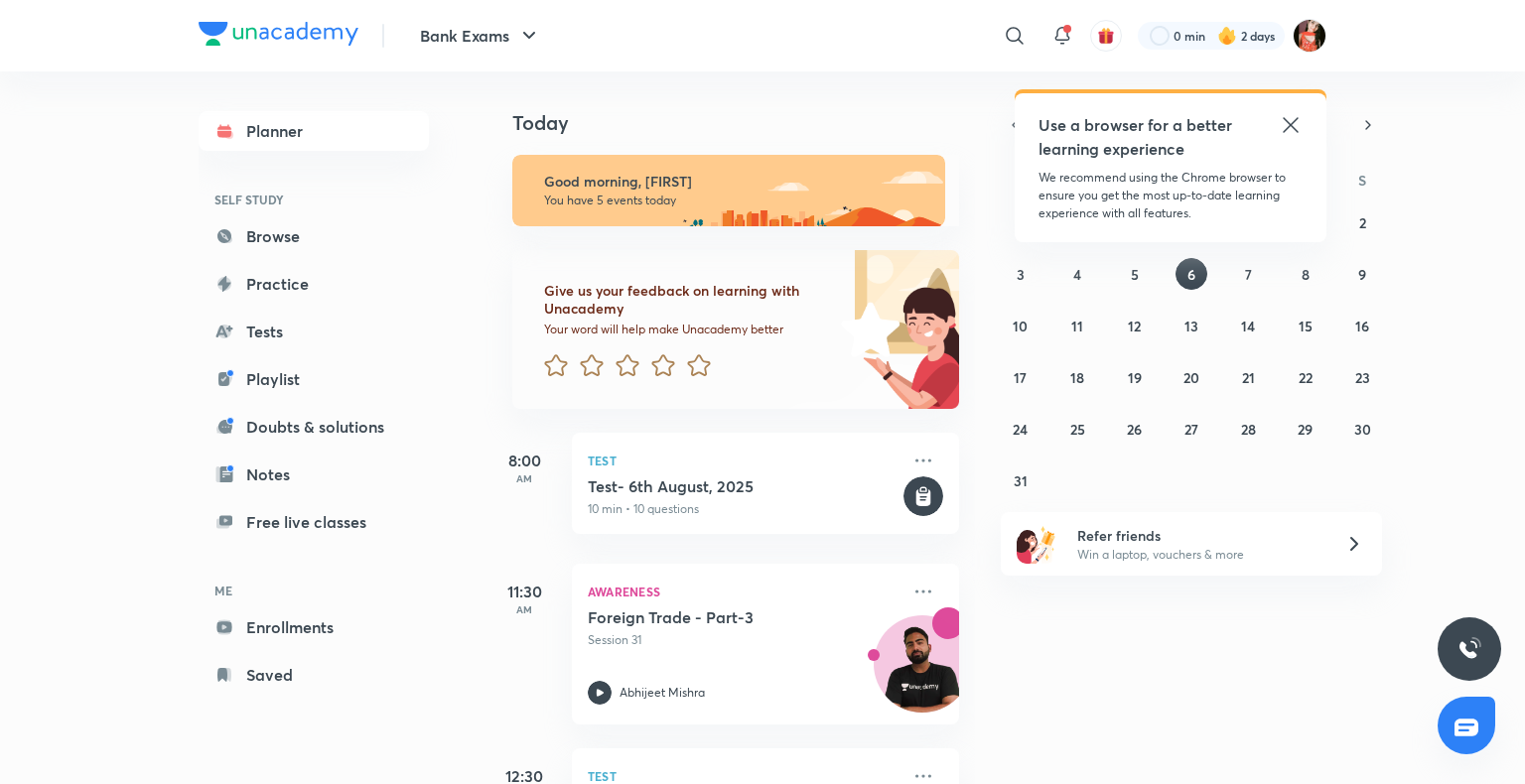 scroll, scrollTop: 0, scrollLeft: 0, axis: both 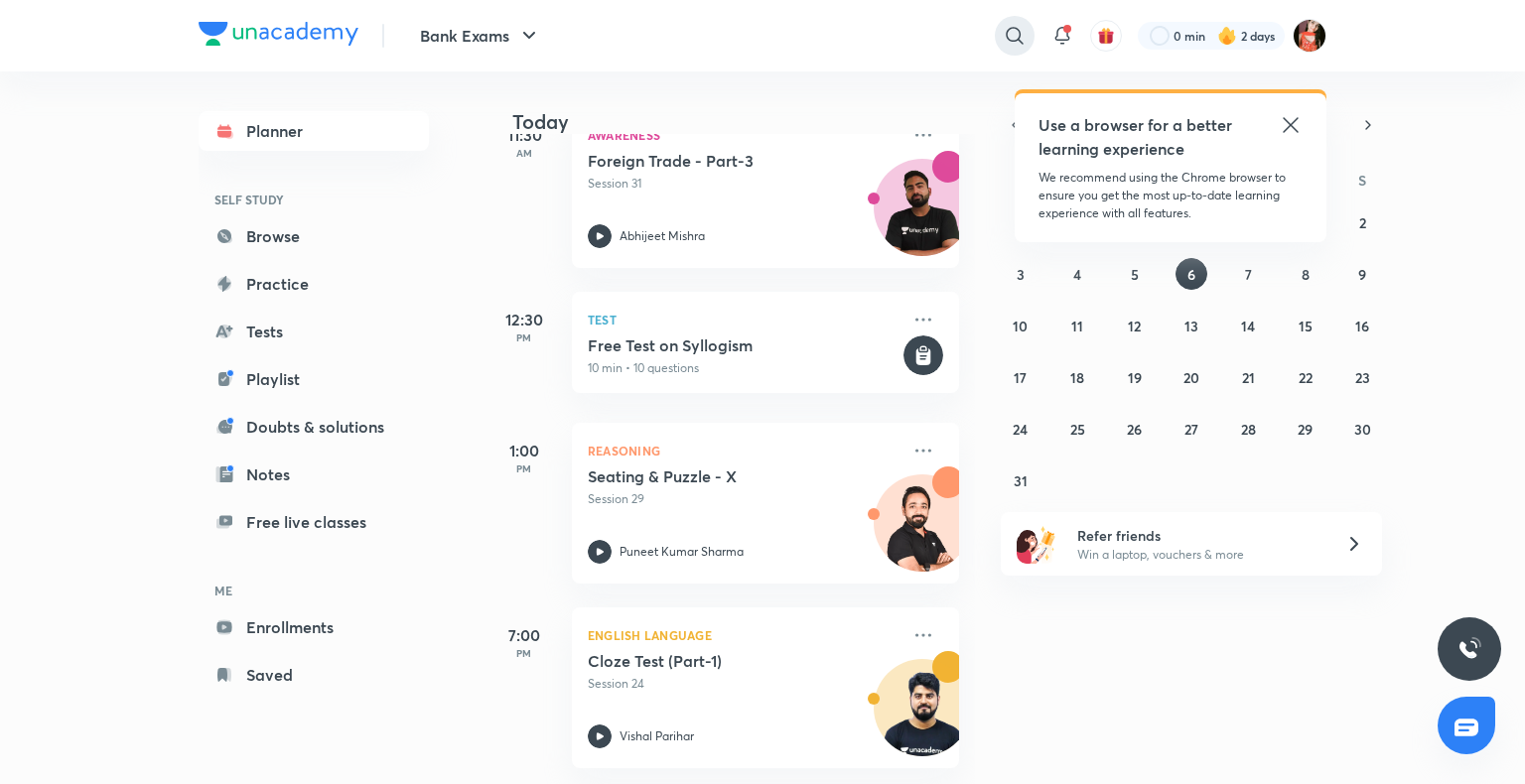click 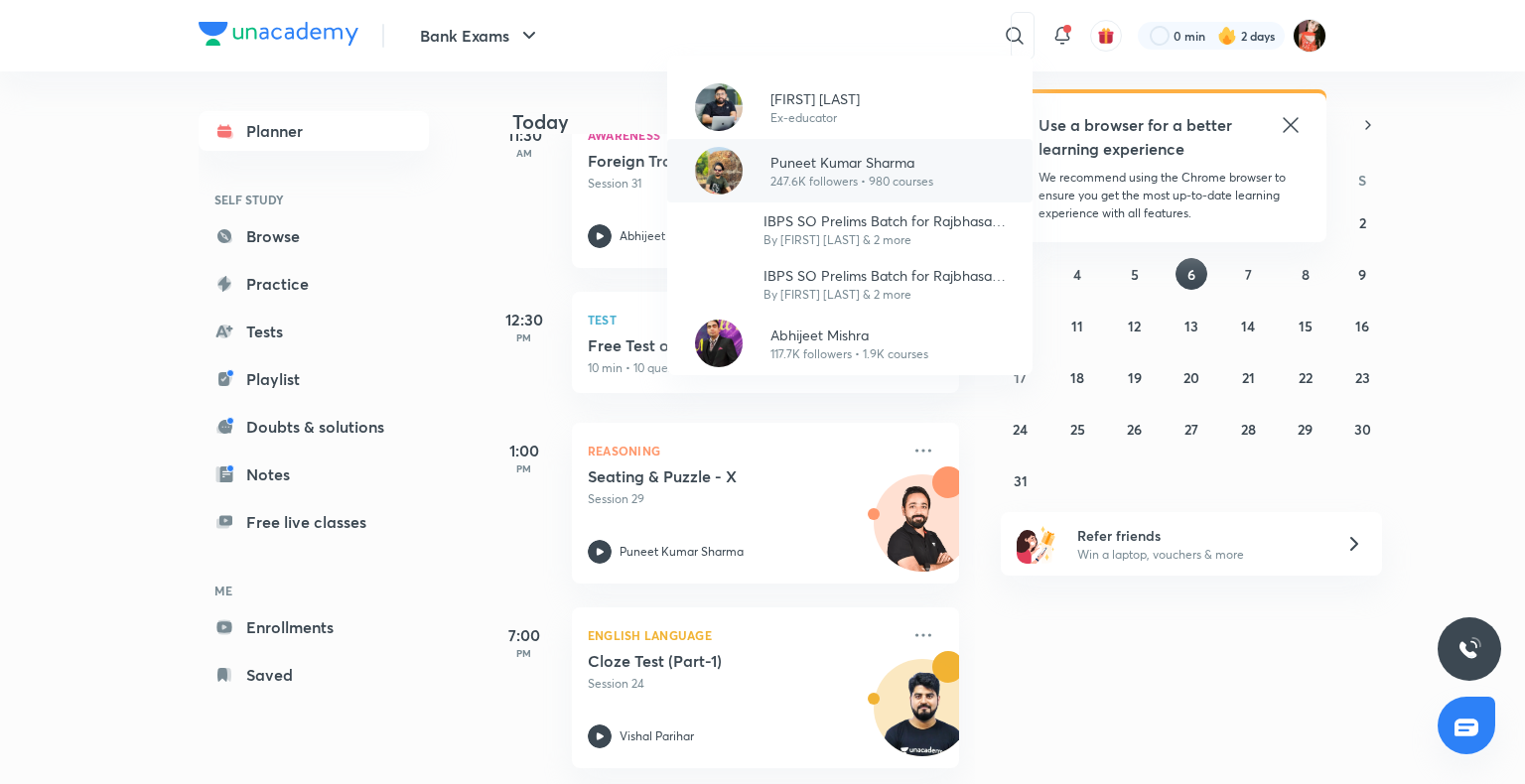 click on "247.6K followers • 980 courses" at bounding box center [852, 182] 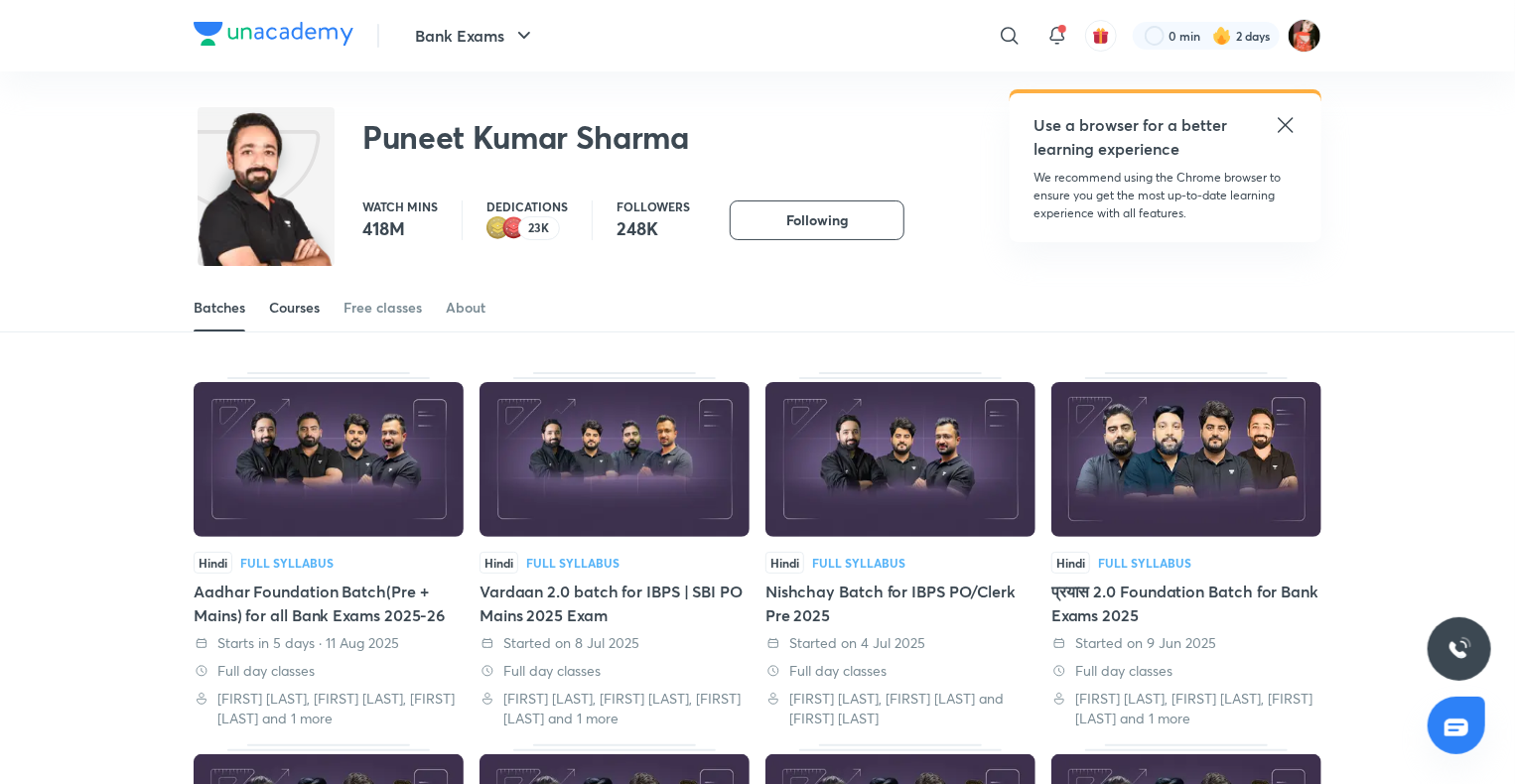 click on "Courses" at bounding box center (294, 308) 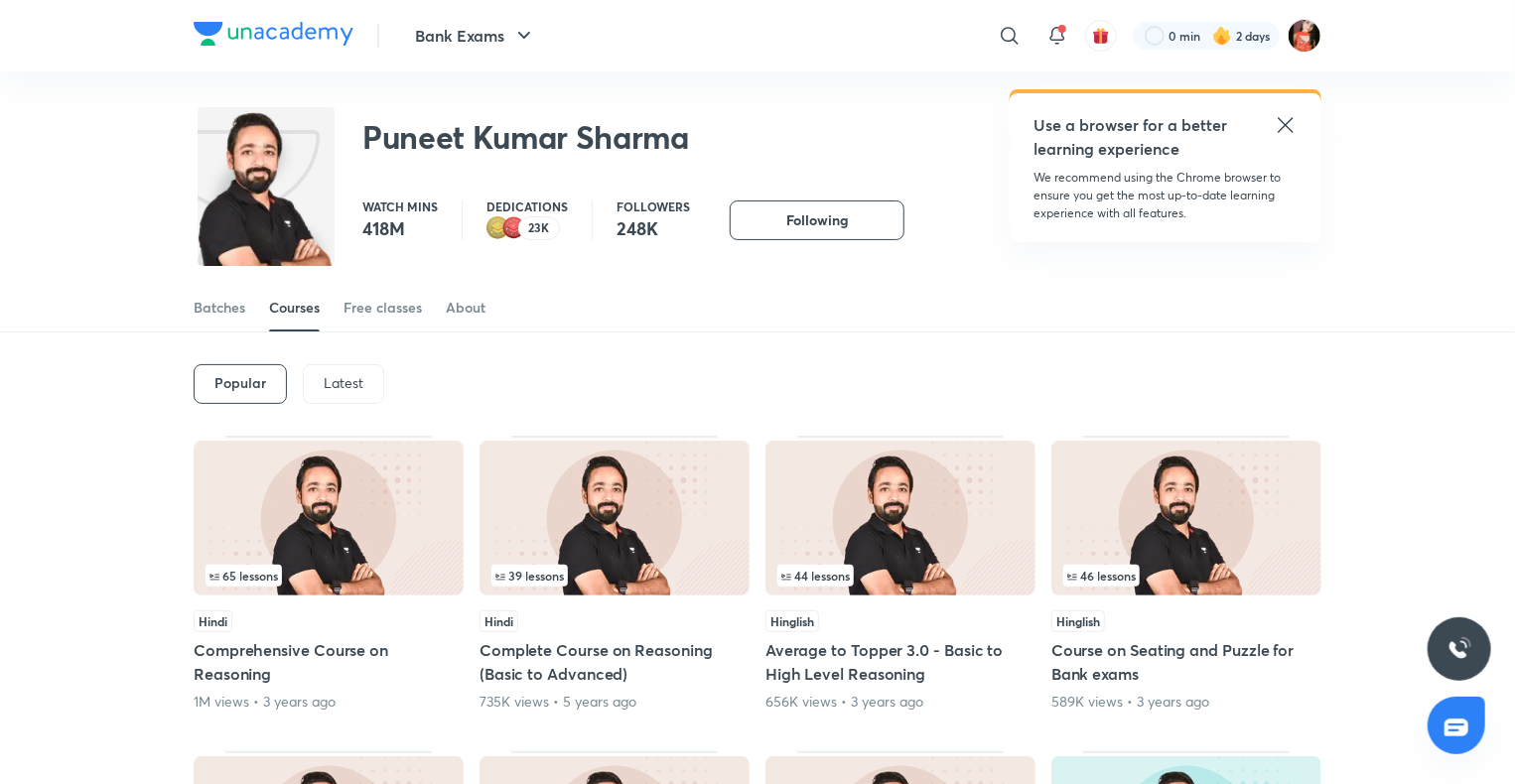 click on "Latest" at bounding box center [344, 384] 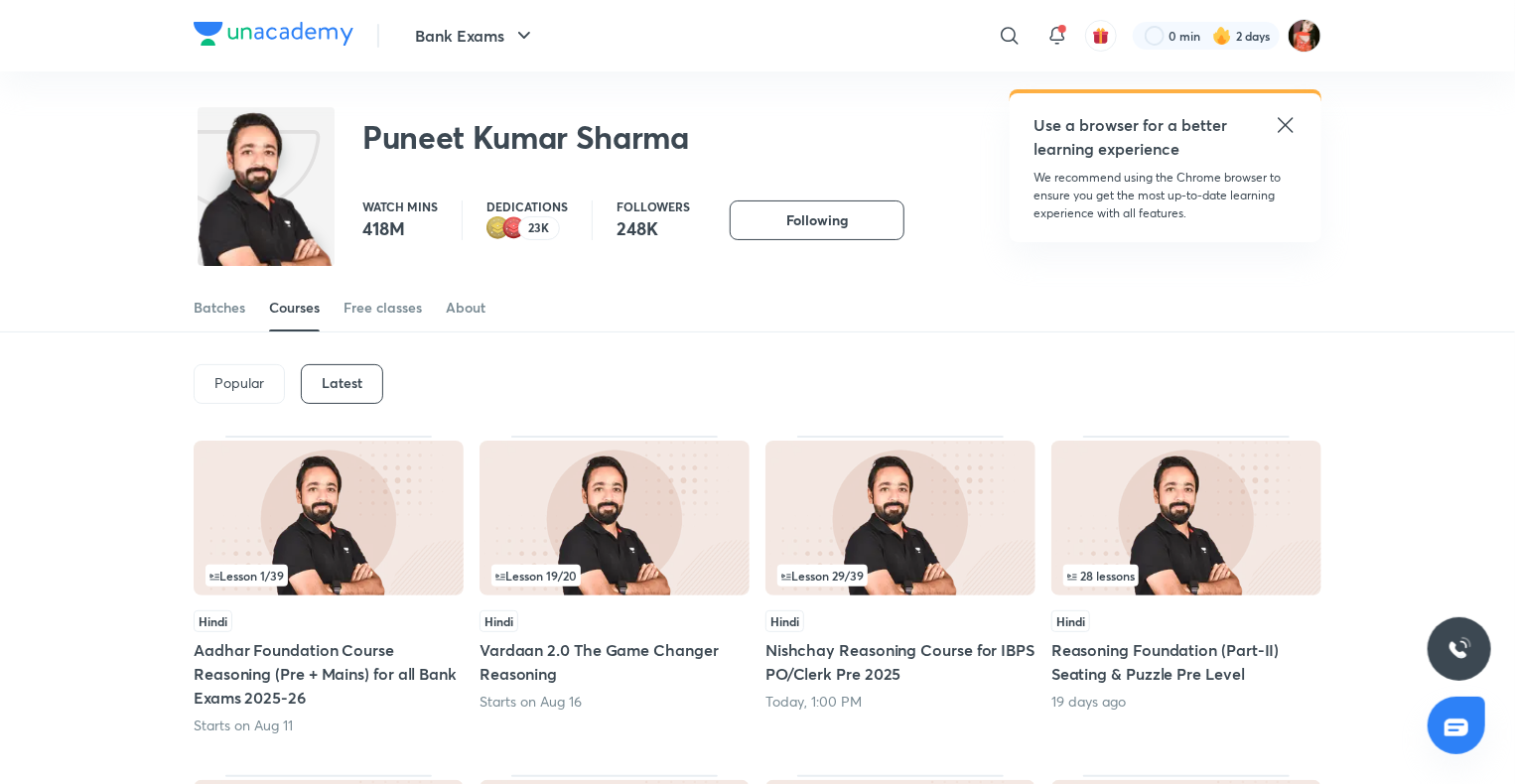 click on "Aadhar Foundation Course Reasoning (Pre + Mains) for all Bank Exams 2025-26" at bounding box center [329, 674] 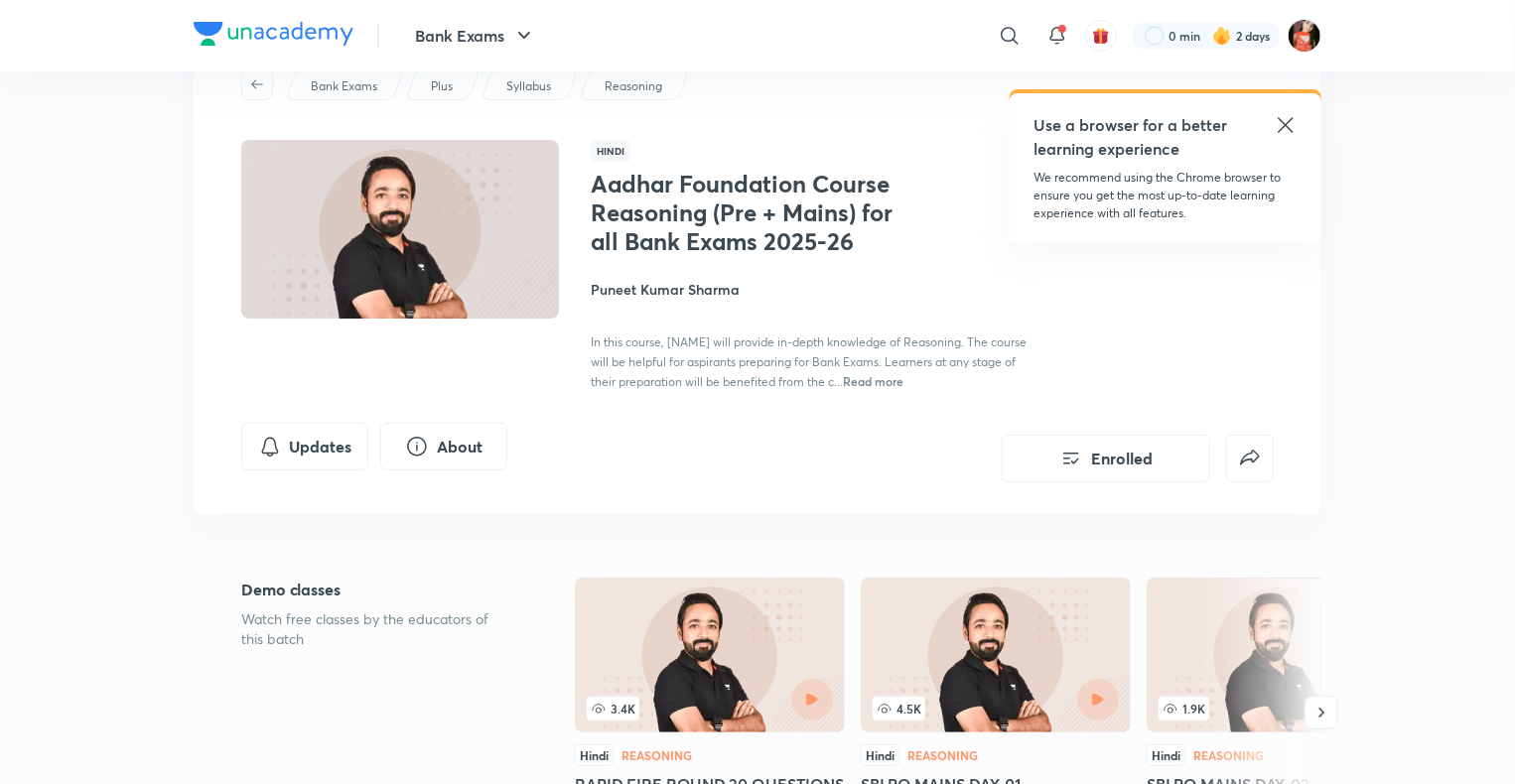scroll, scrollTop: 0, scrollLeft: 0, axis: both 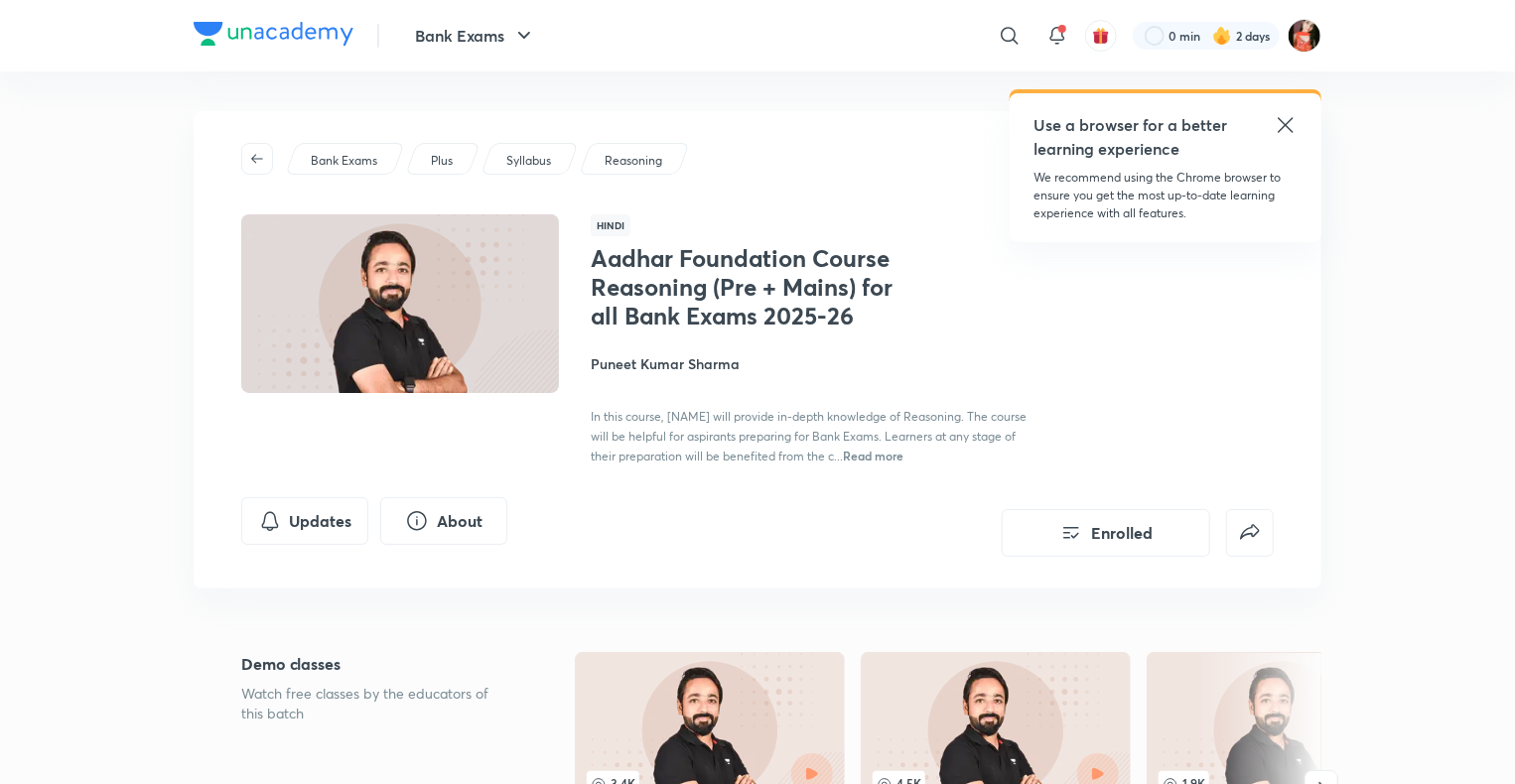 click on "Aadhar Foundation Course Reasoning (Pre + Mains) for all Bank Exams 2025-26 Puneet Kumar Sharma In this course, Puneet Sir will provide in-depth knowledge of Reasoning. The course will be helpful for aspirants preparing for Bank Exams. Learners at any stage of their preparation will be benefited from the c...  Read more" at bounding box center (813, 354) 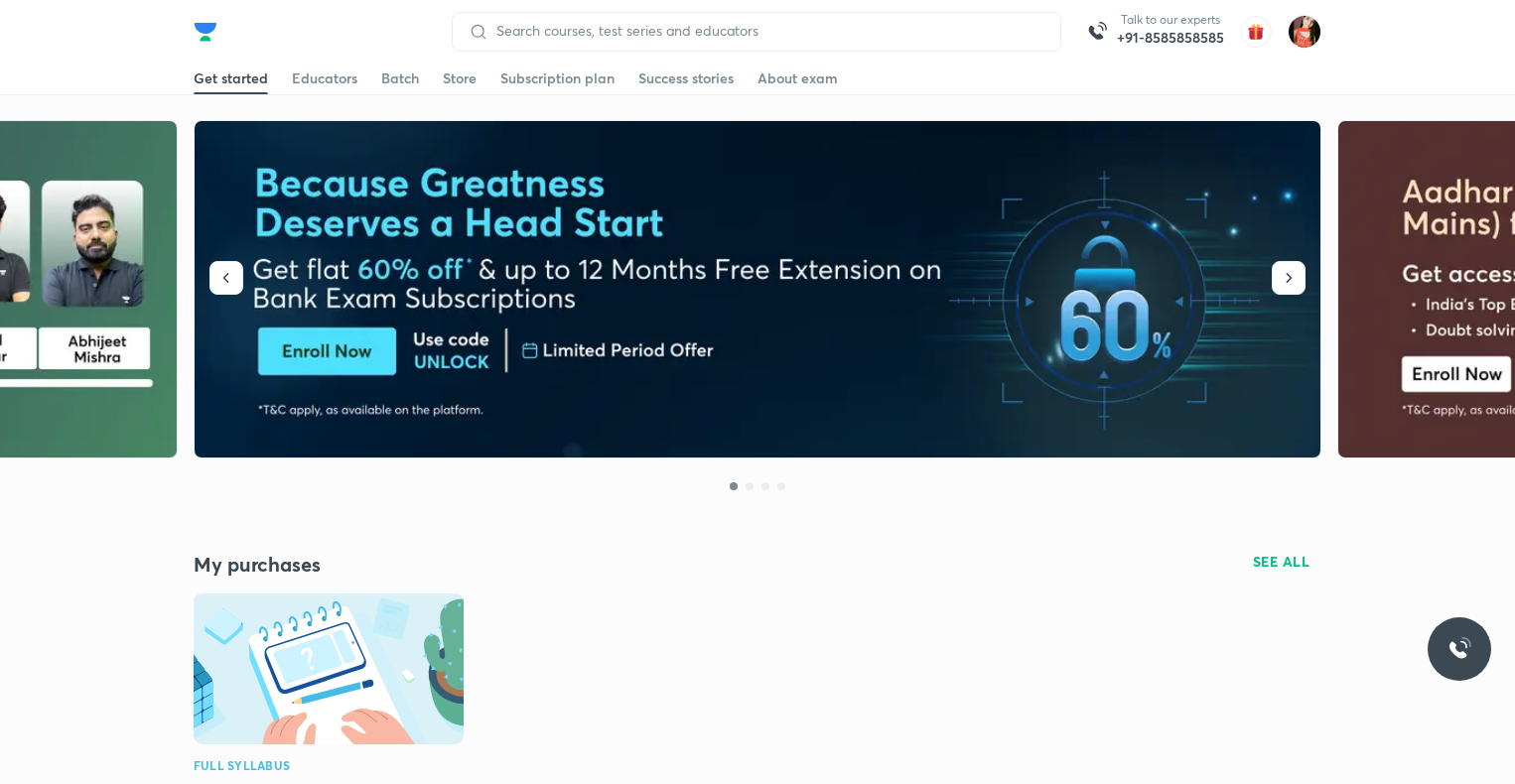 scroll, scrollTop: 0, scrollLeft: 0, axis: both 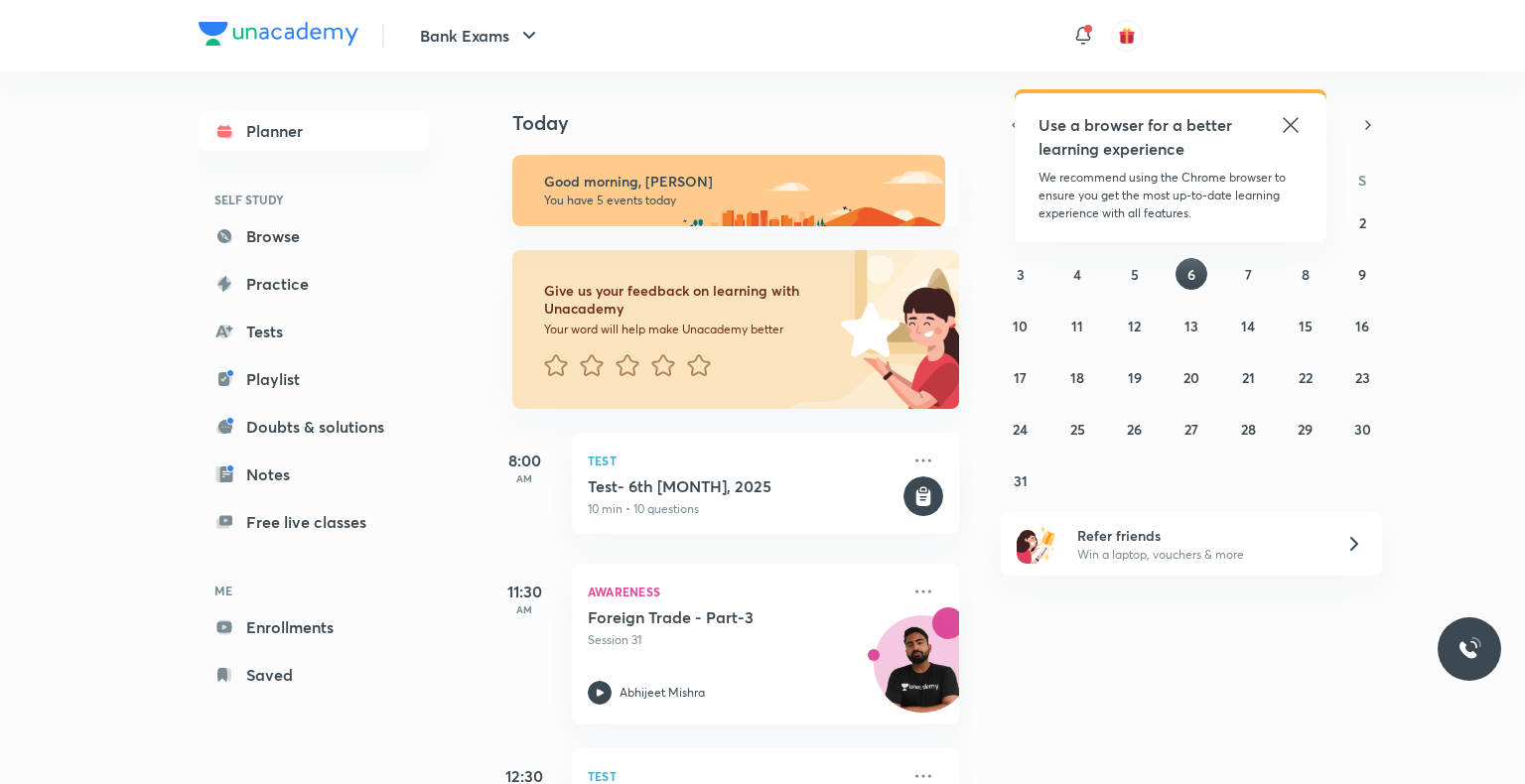 click on "Use a browser for a better learning experience" at bounding box center (1171, 137) 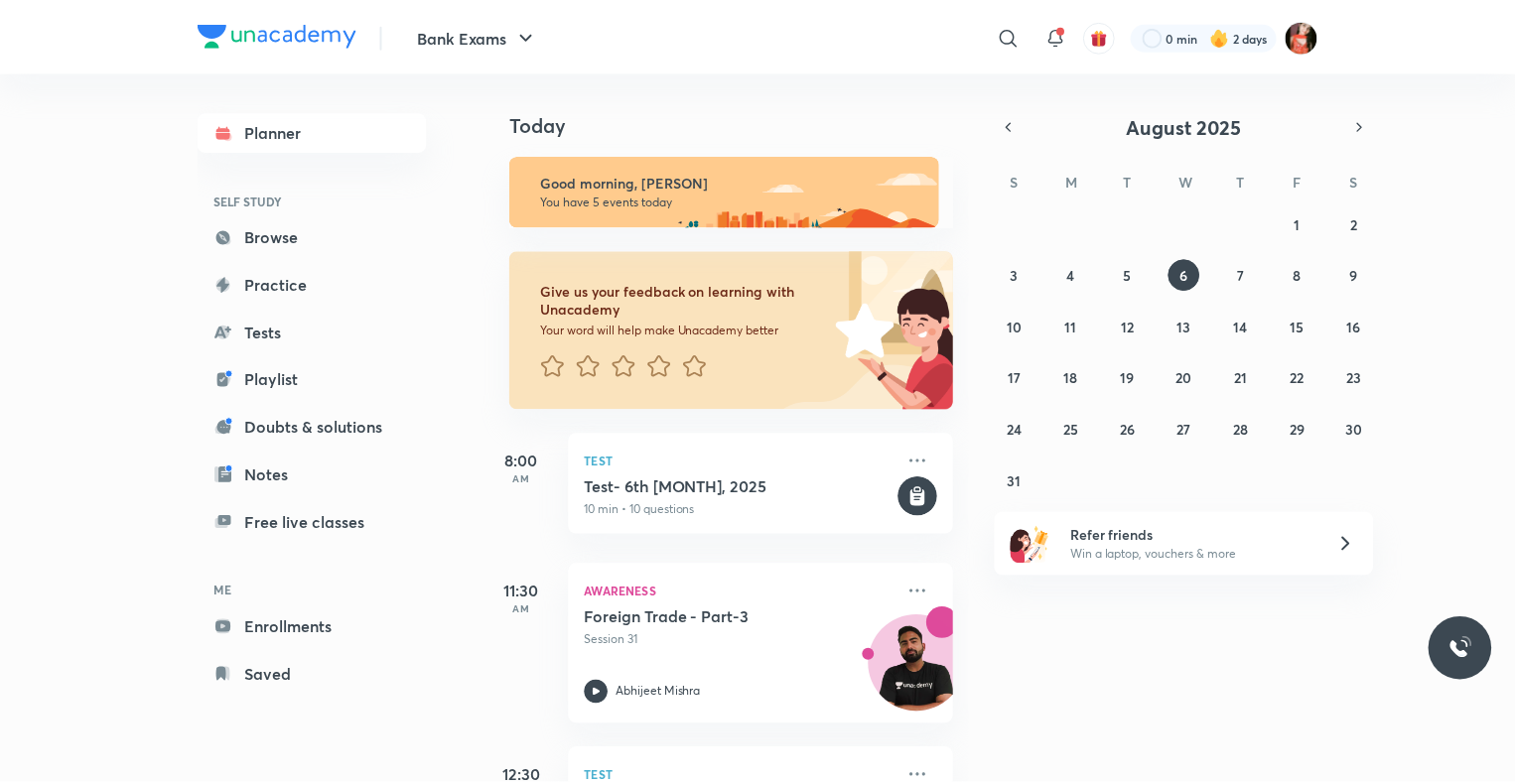 scroll, scrollTop: 0, scrollLeft: 0, axis: both 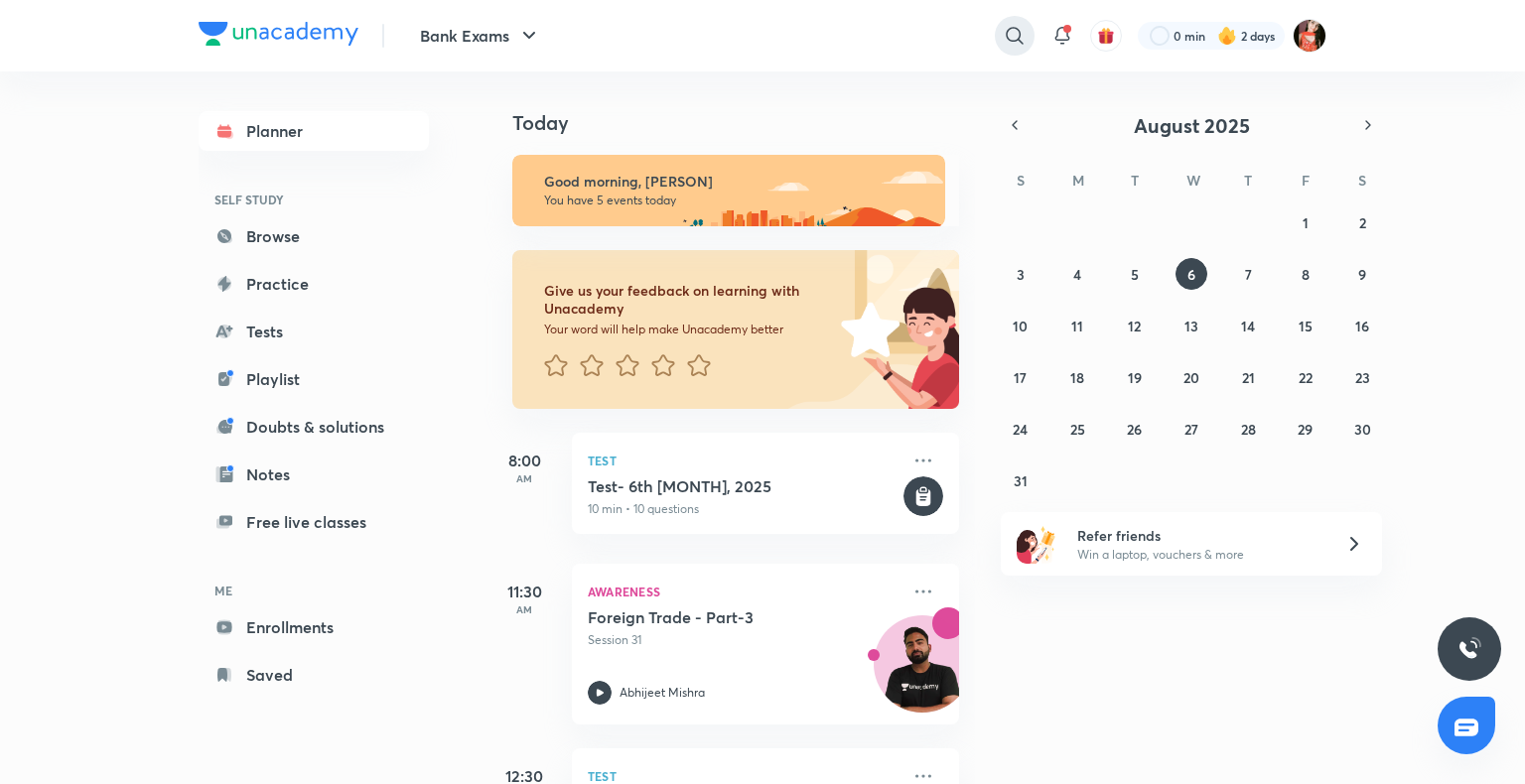 click 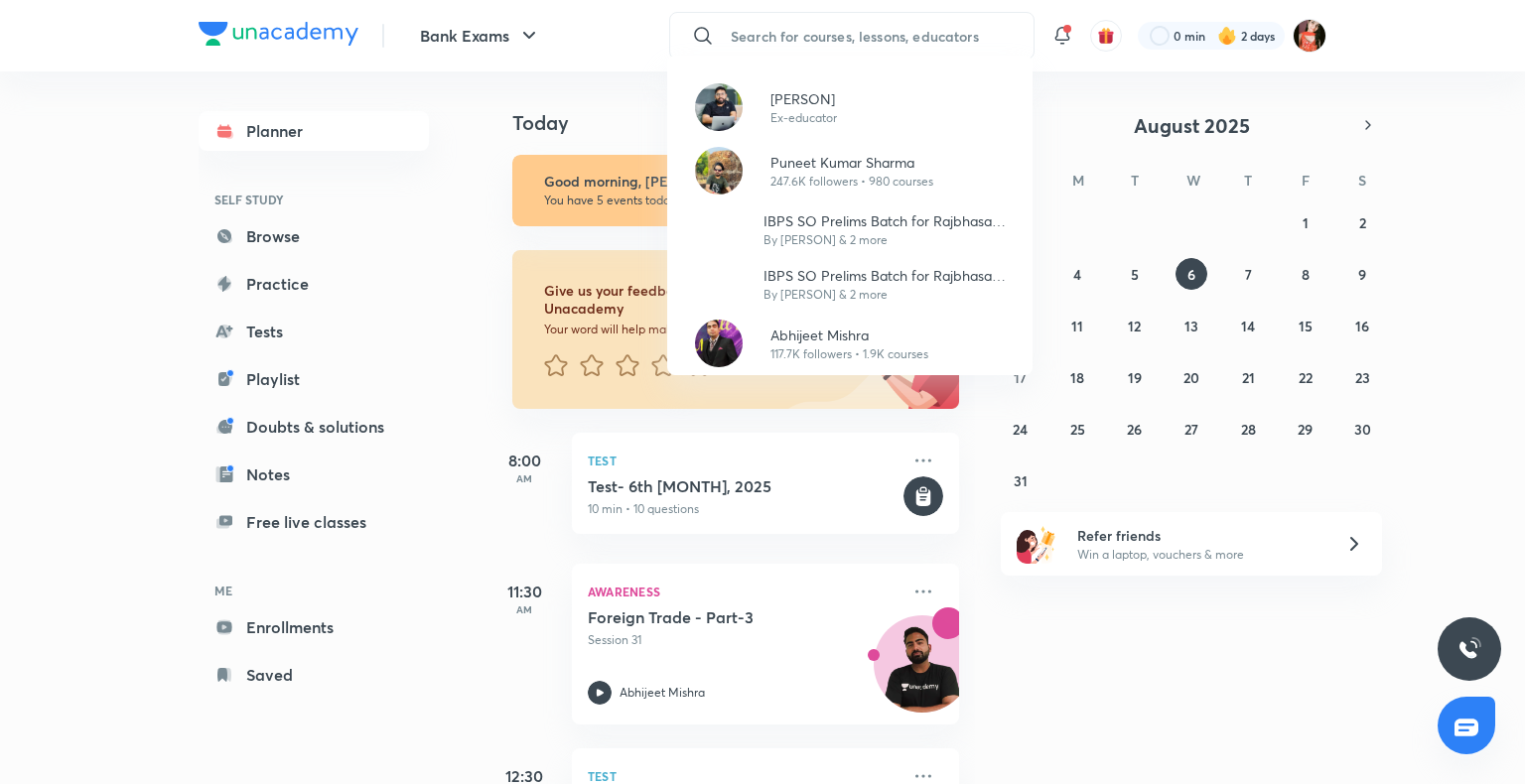 click at bounding box center [719, 107] 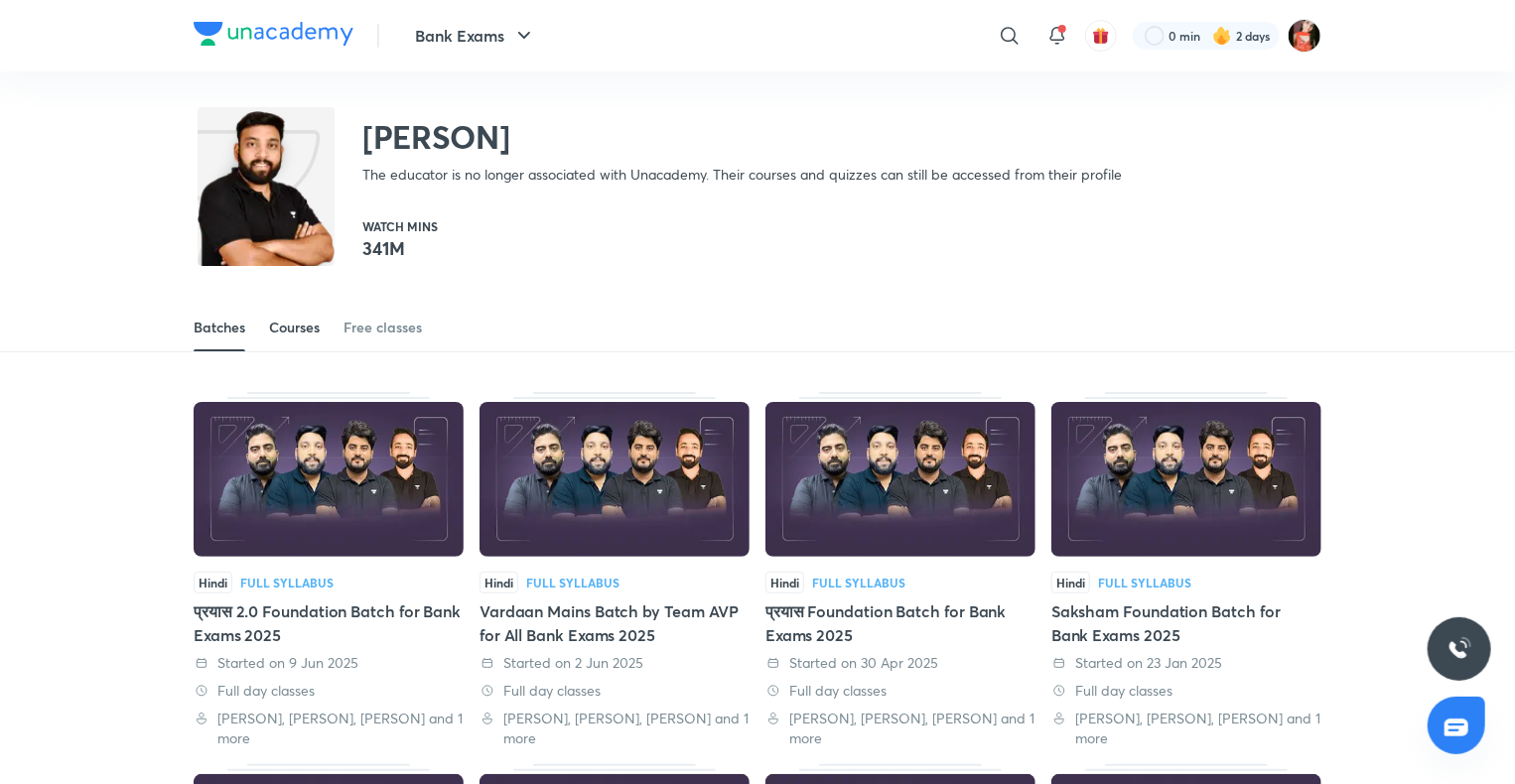 click on "Courses" at bounding box center (294, 327) 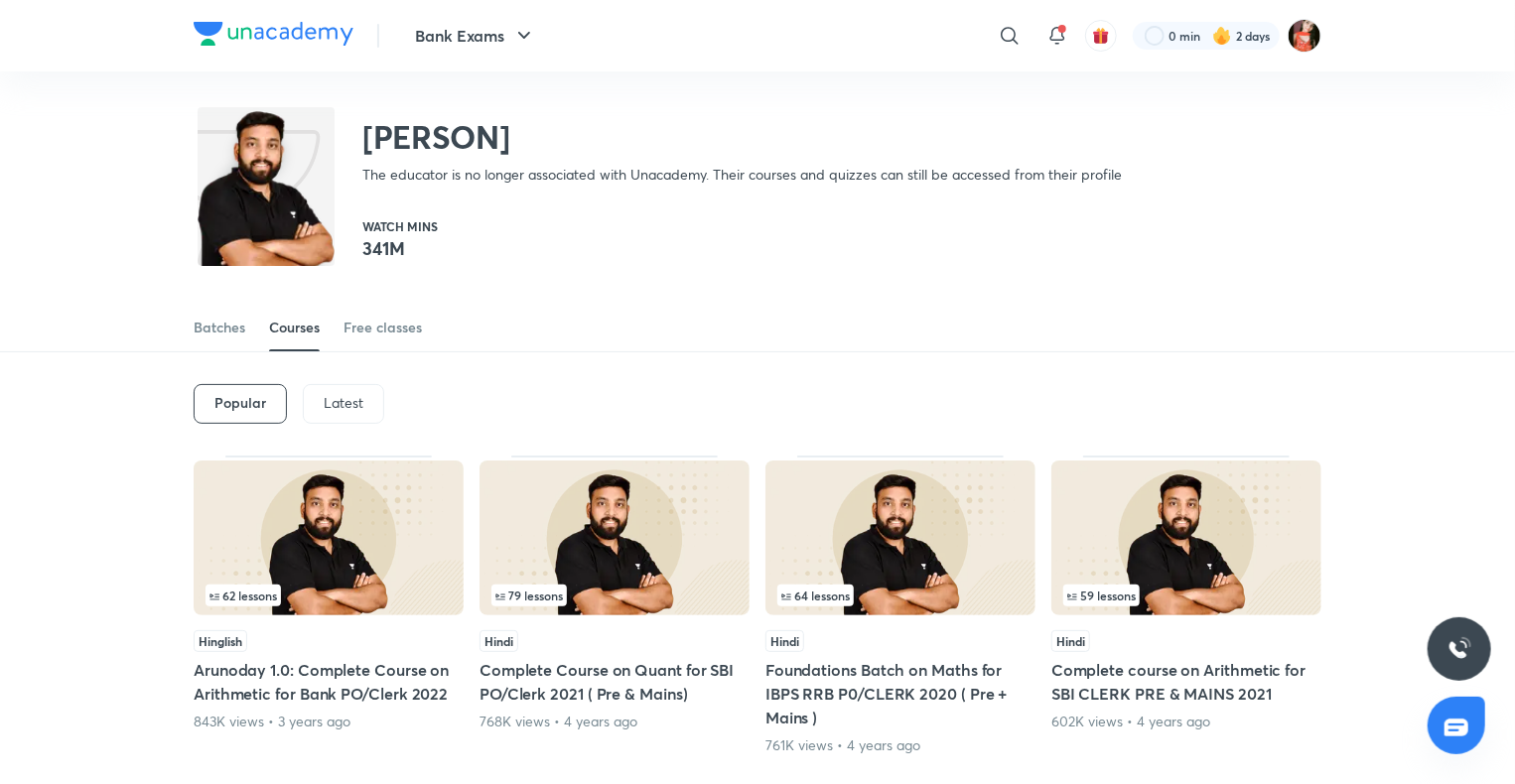 click on "Latest" at bounding box center (344, 404) 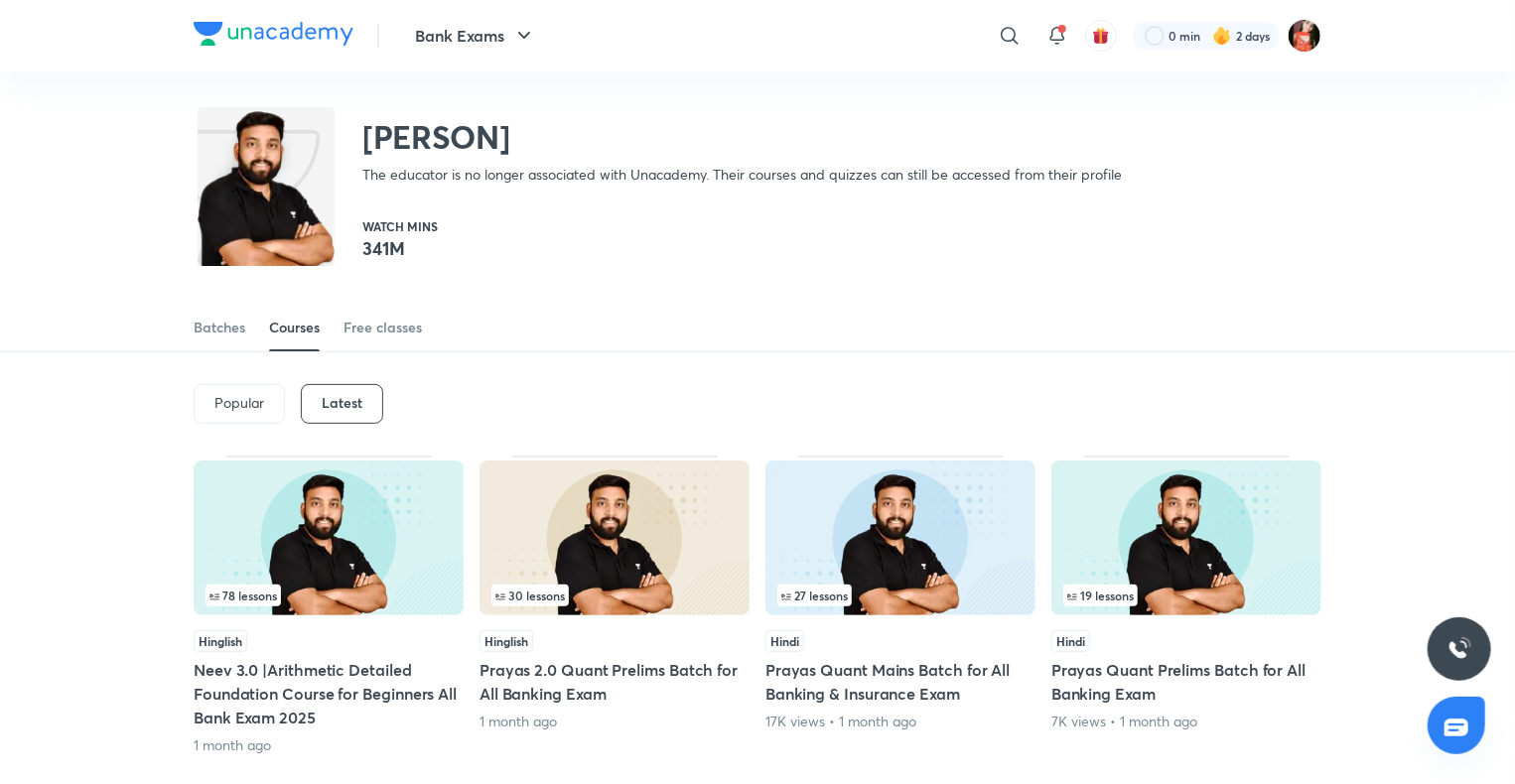 click on "Hinglish Neev 3.0 |Arithmetic Detailed Foundation Course for Beginners All Bank Exam 2025 1 month ago" at bounding box center [329, 693] 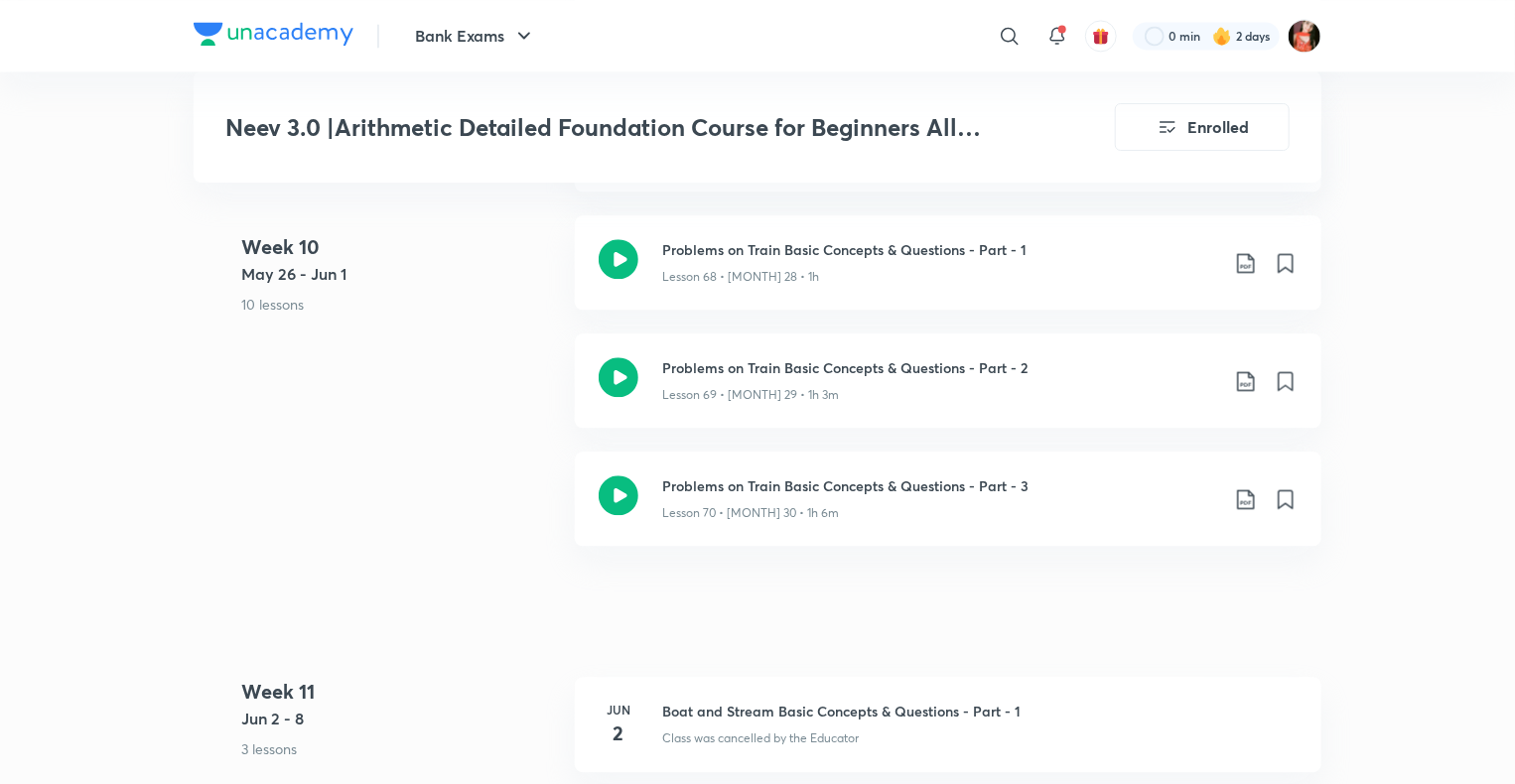 scroll, scrollTop: 9759, scrollLeft: 0, axis: vertical 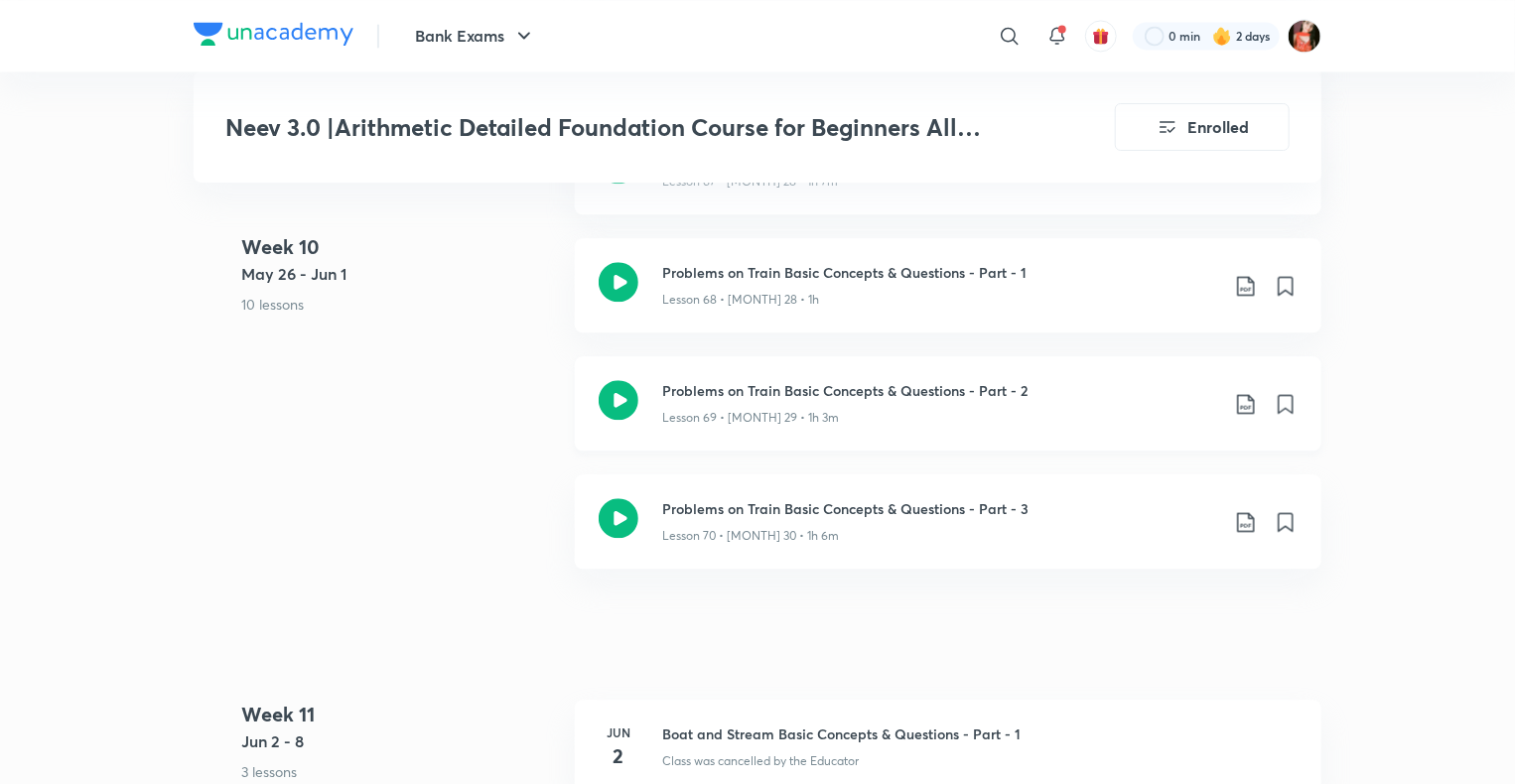 click 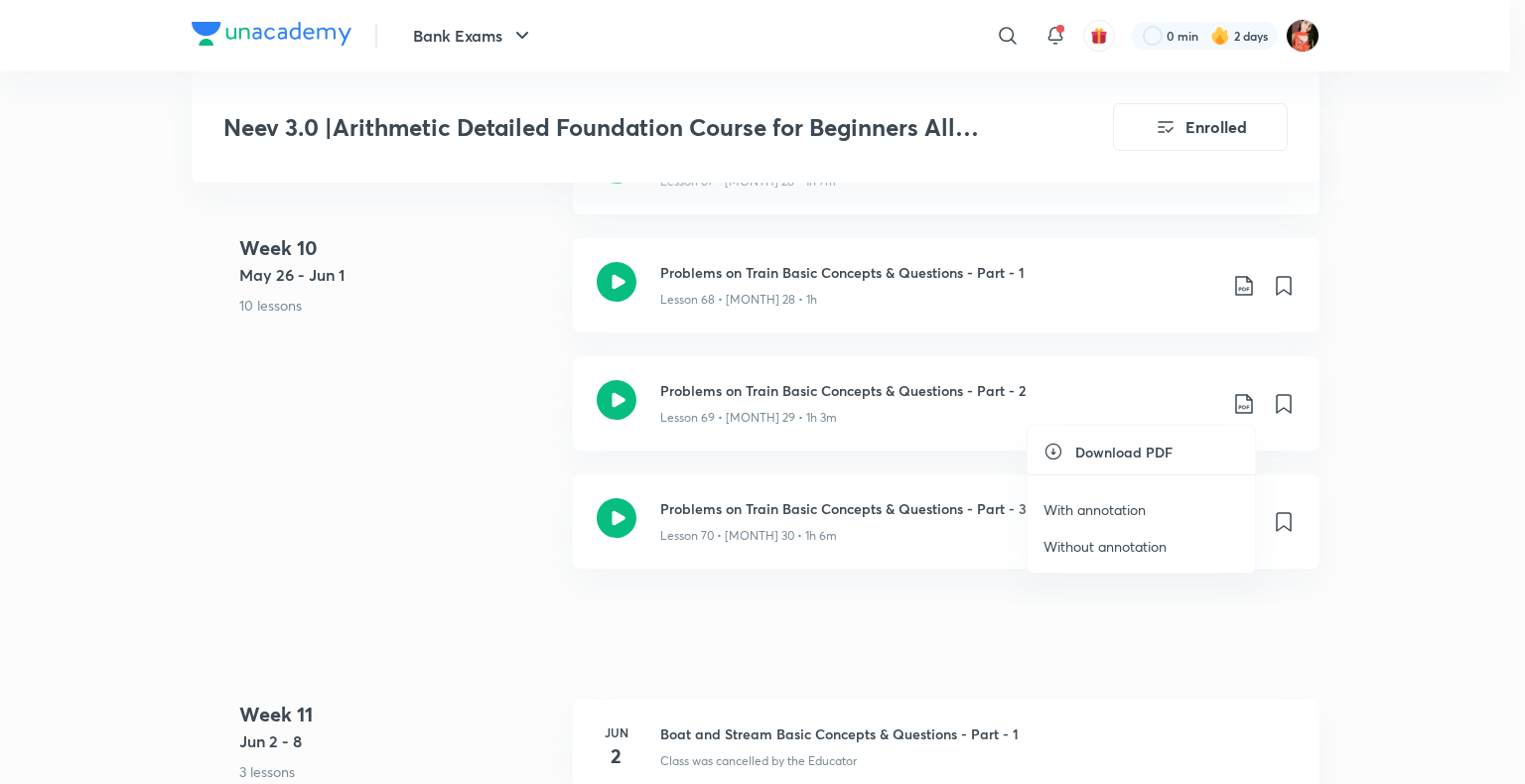 click on "With annotation" at bounding box center (1094, 509) 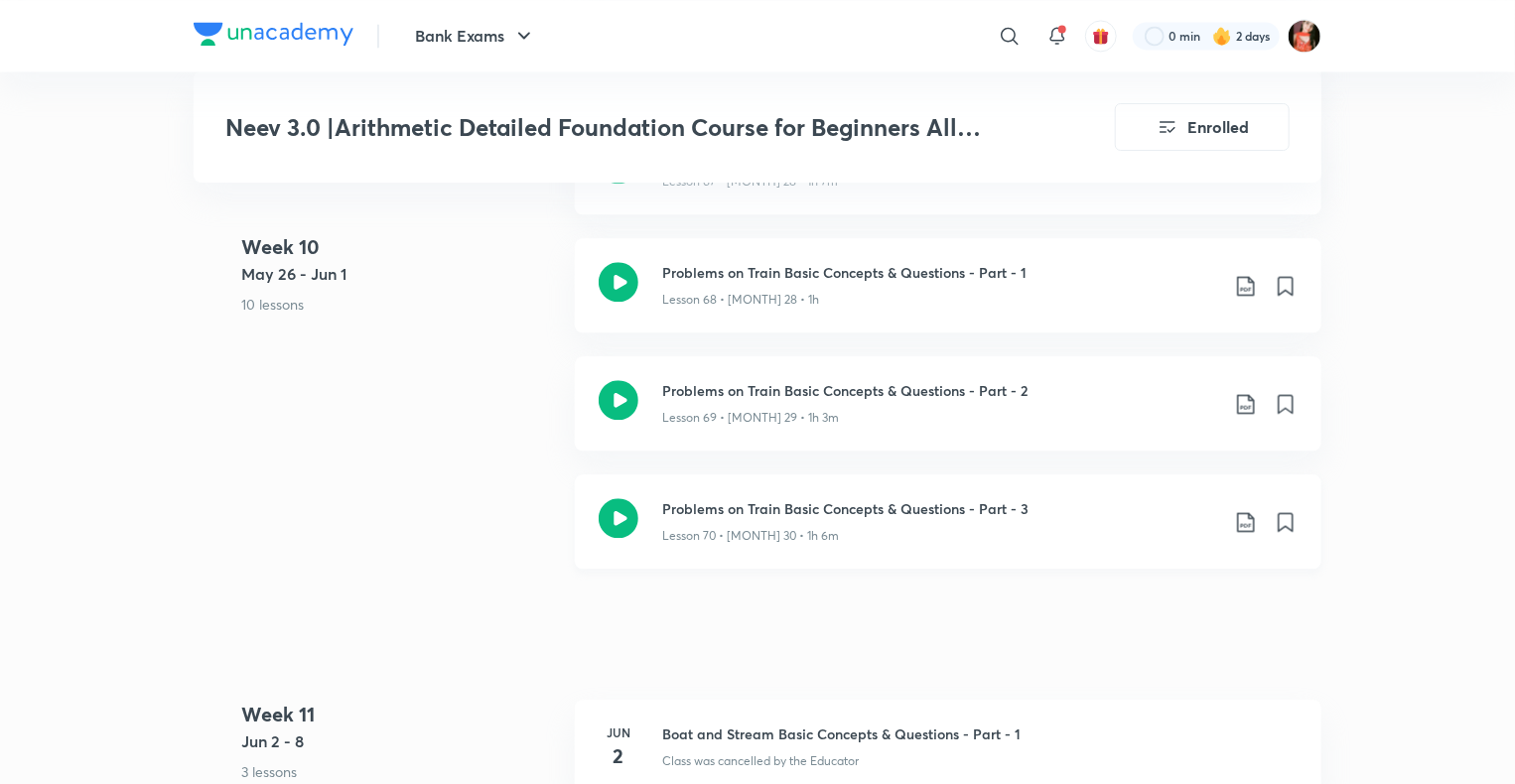 click 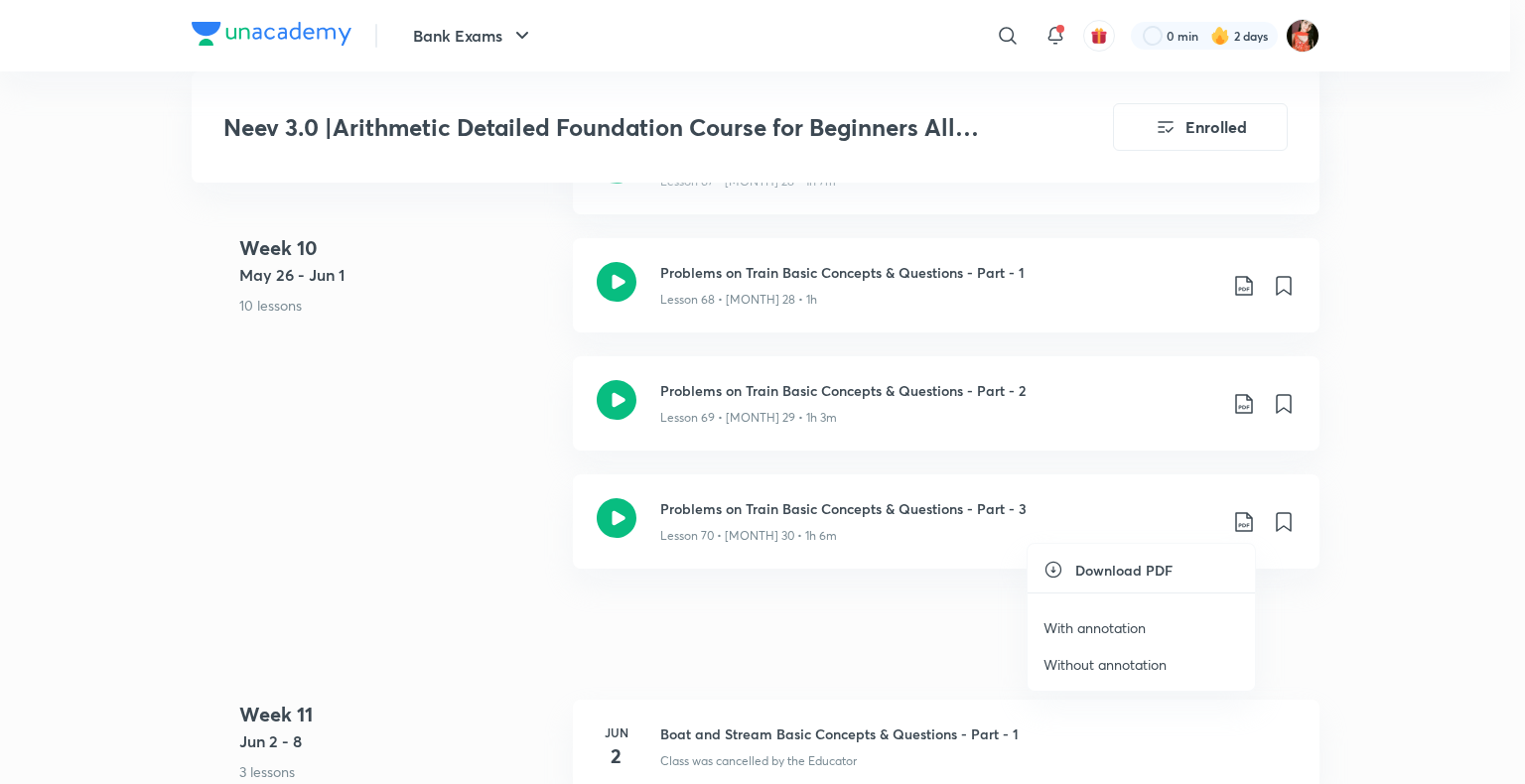 click on "With annotation" at bounding box center [1094, 627] 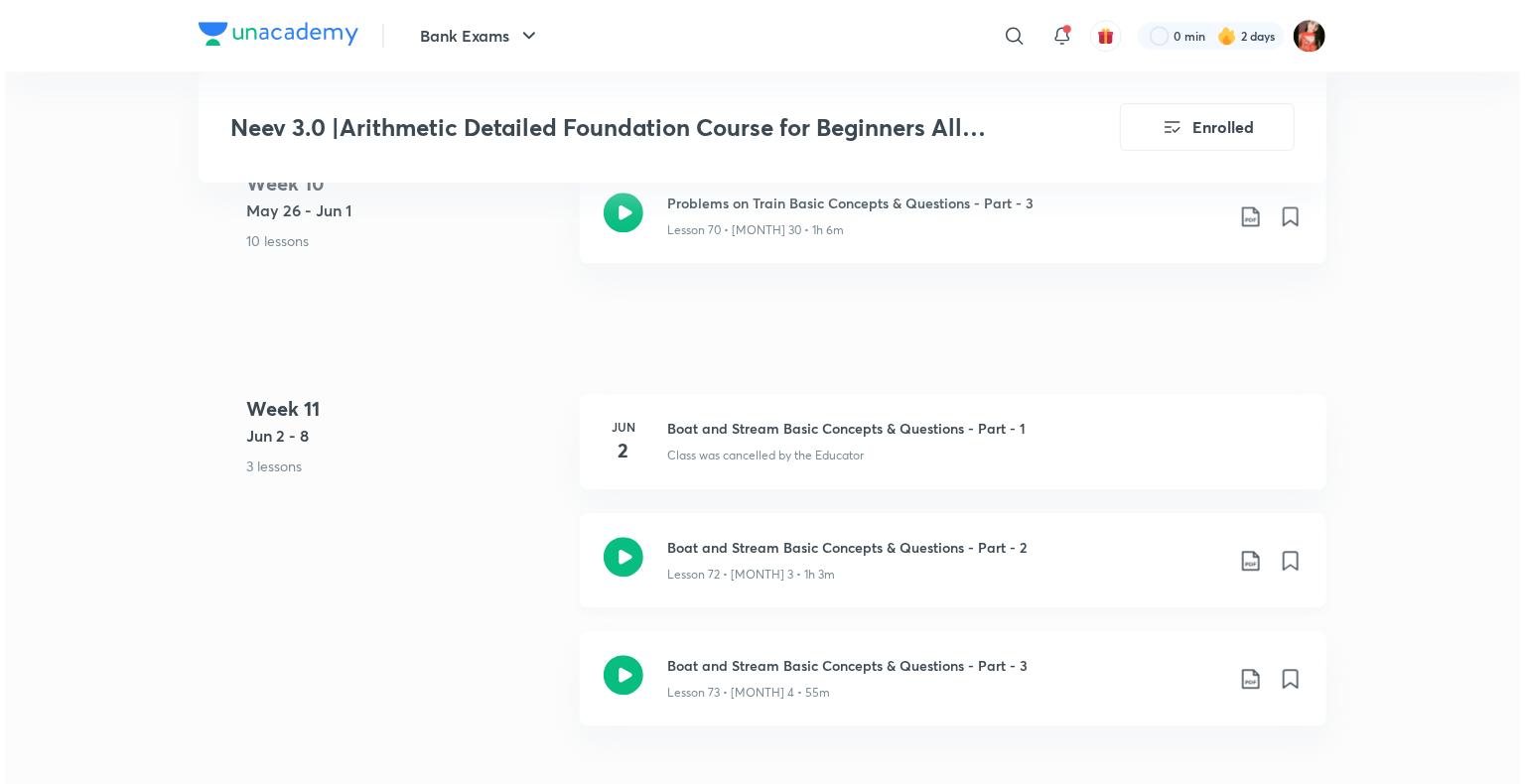 scroll, scrollTop: 10256, scrollLeft: 0, axis: vertical 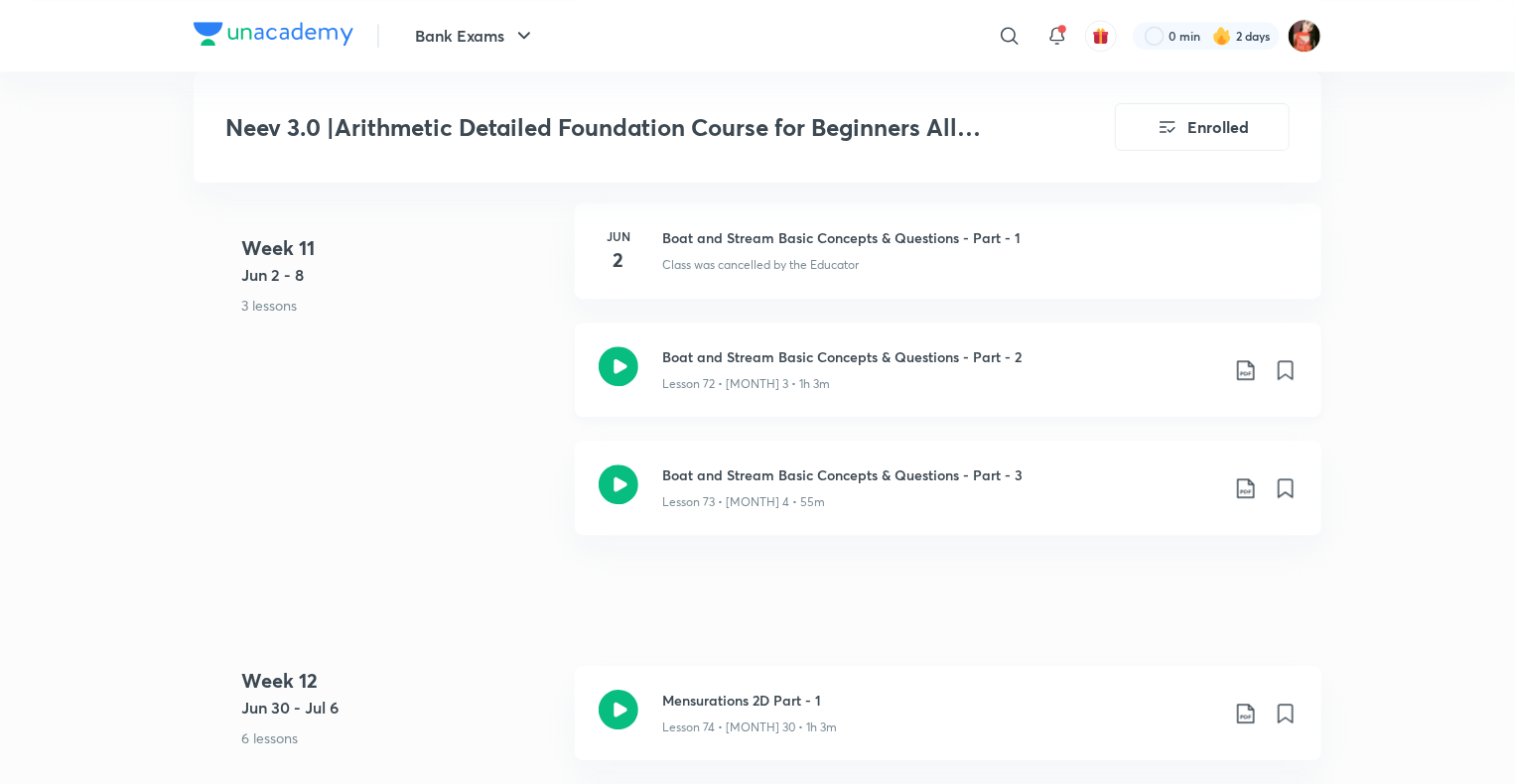 click 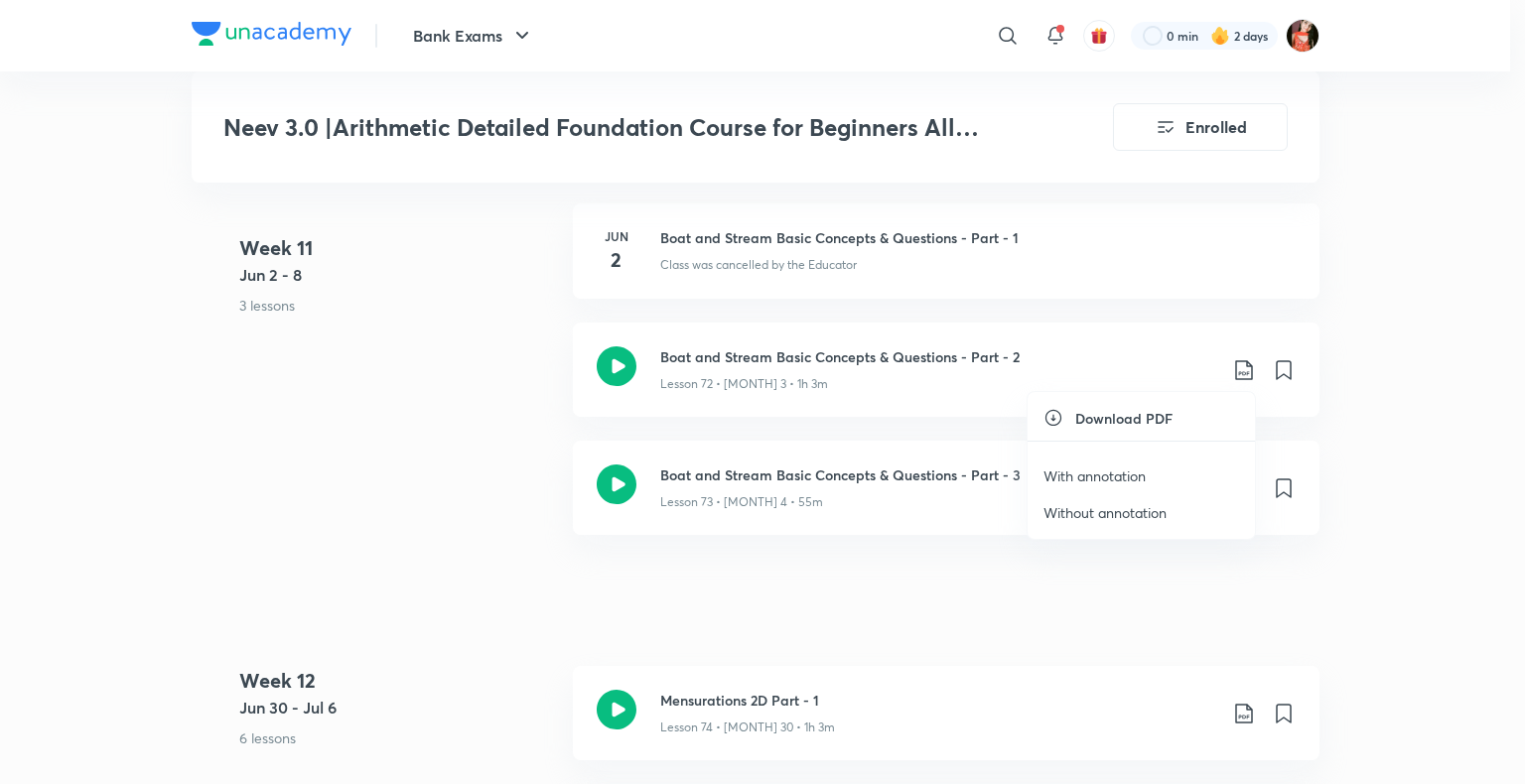 click on "With annotation" at bounding box center (1094, 475) 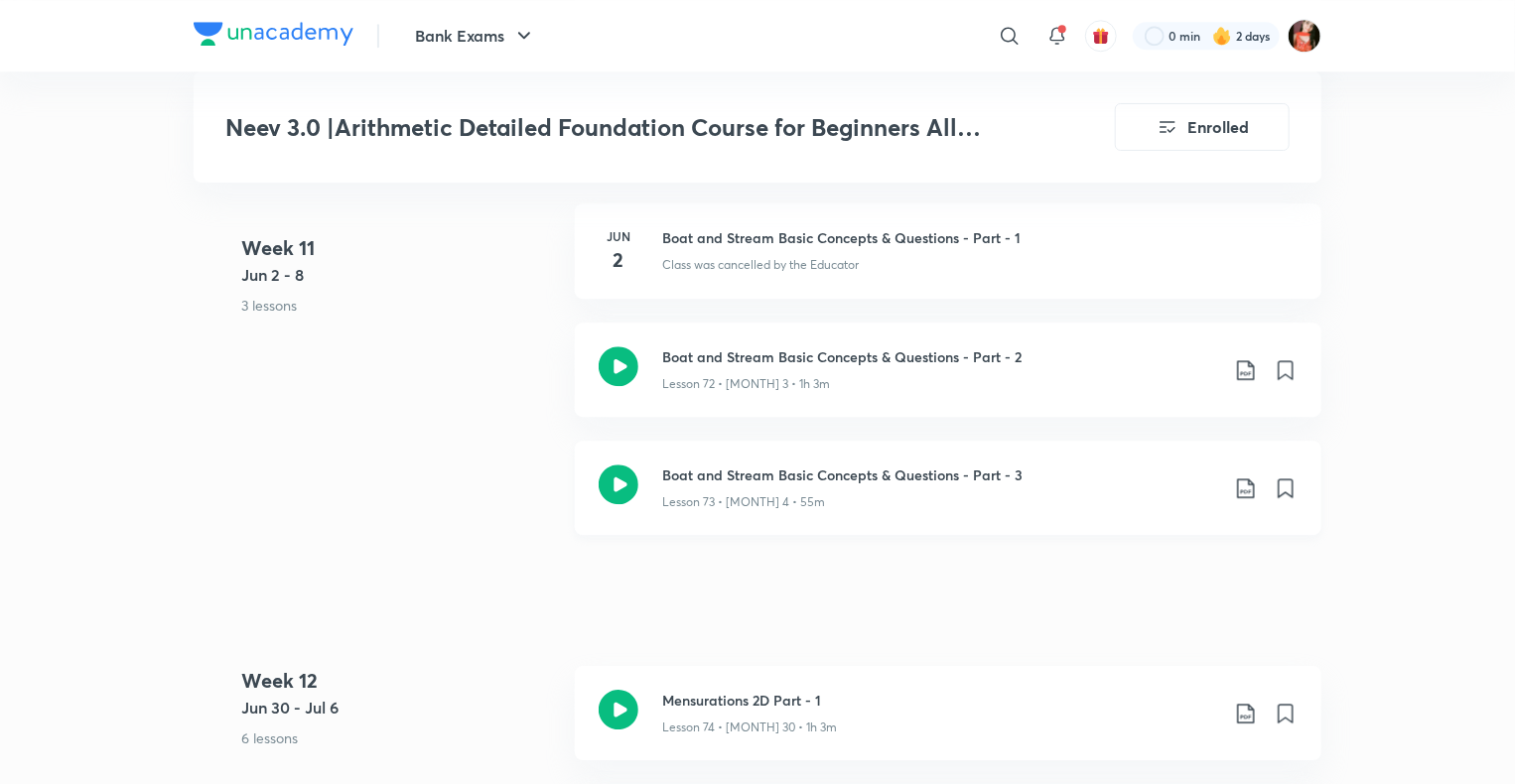 click 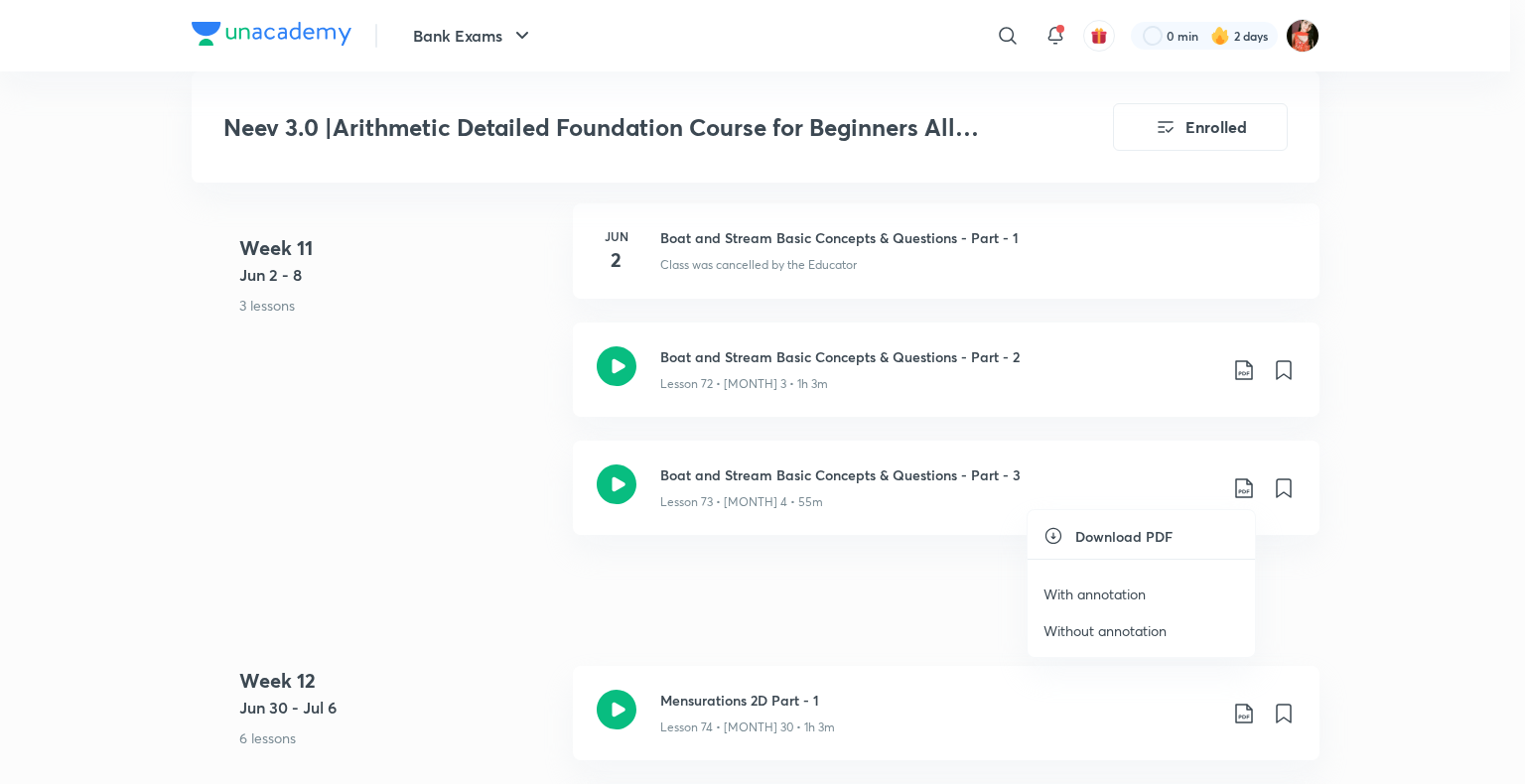 click on "With annotation" at bounding box center (1094, 593) 